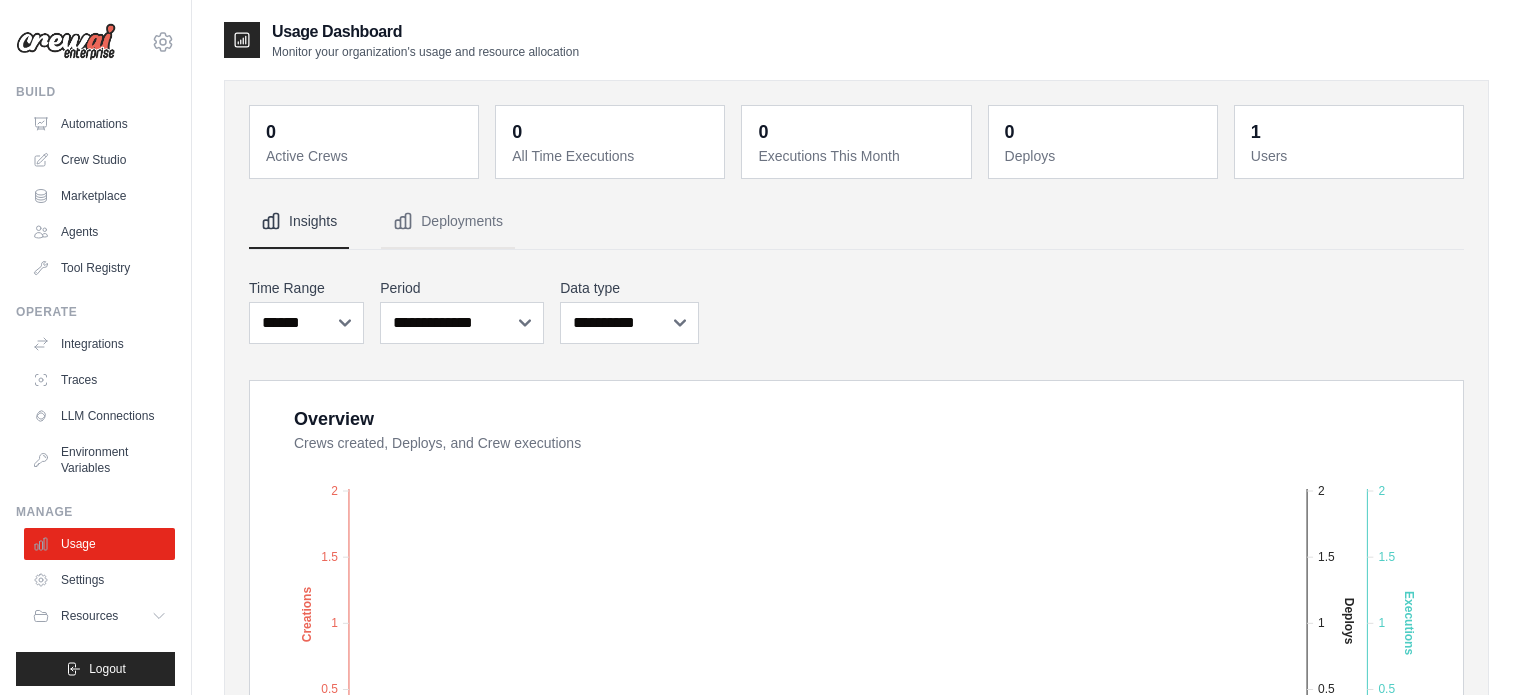 scroll, scrollTop: 622, scrollLeft: 0, axis: vertical 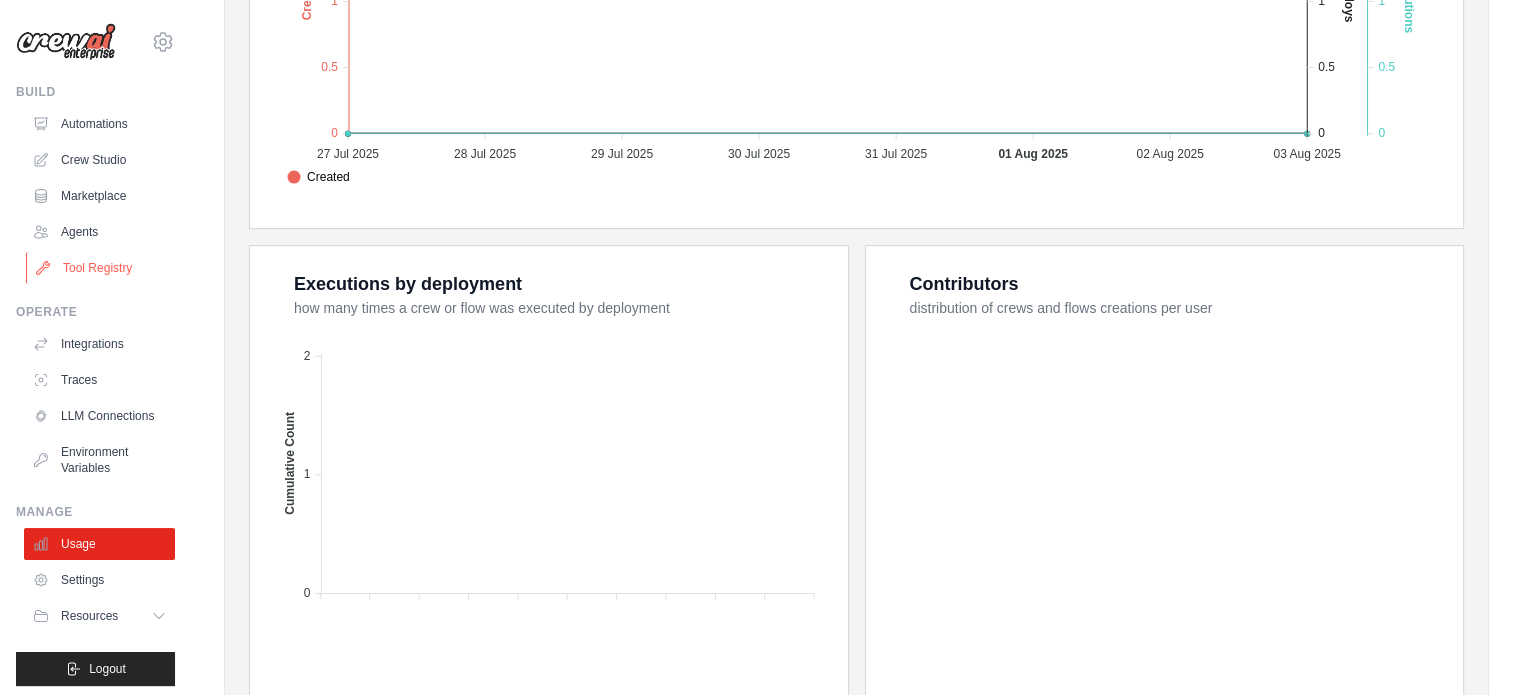 click on "Tool Registry" at bounding box center [101, 268] 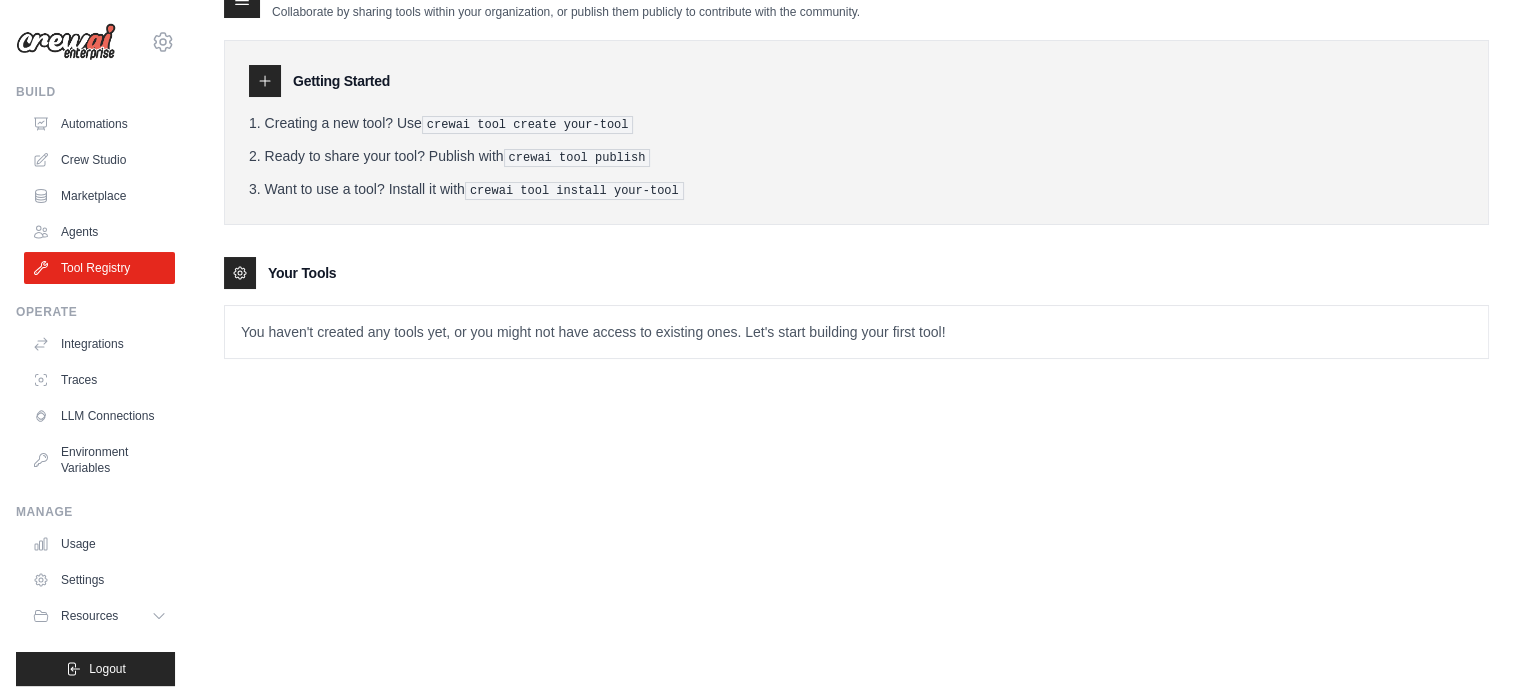 scroll, scrollTop: 0, scrollLeft: 0, axis: both 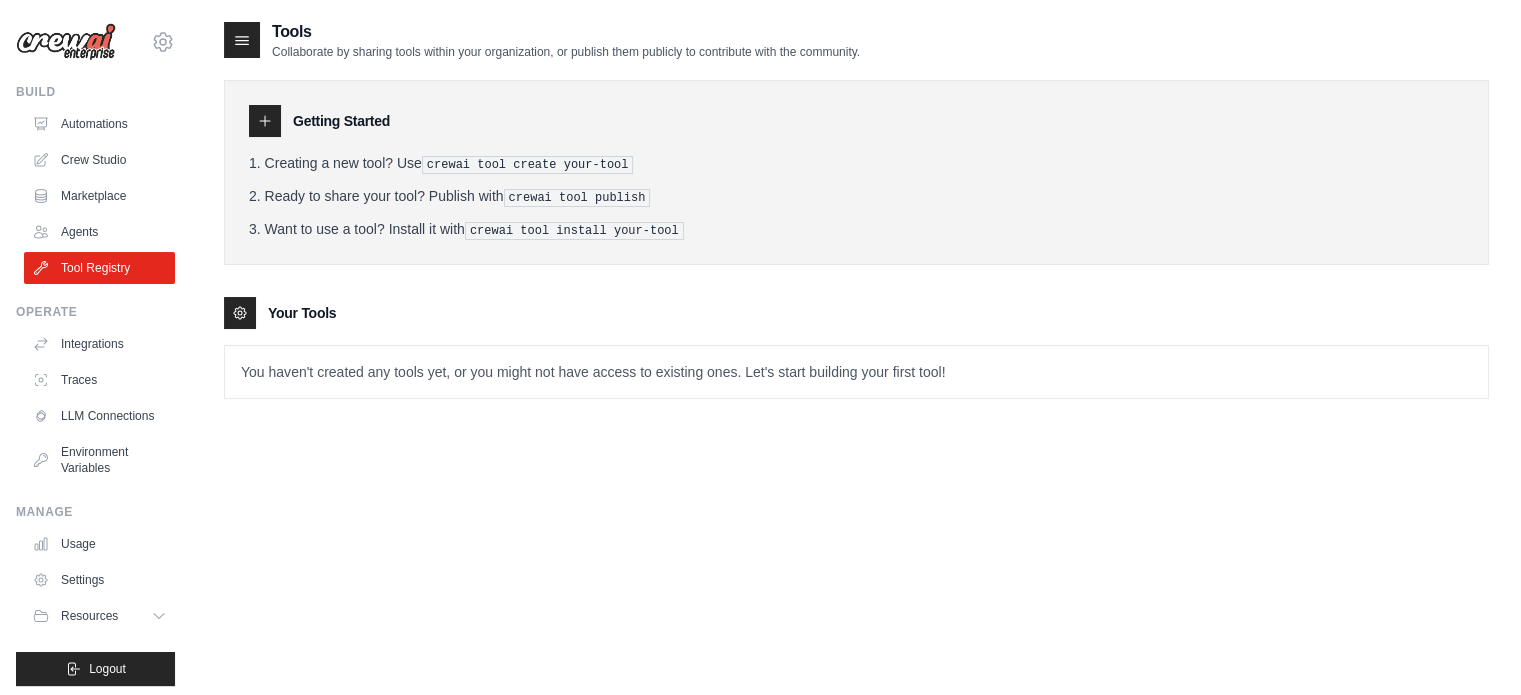 click on "You haven't created any tools yet, or you might not have access to
existing ones. Let's start building your first tool!" at bounding box center [856, 372] 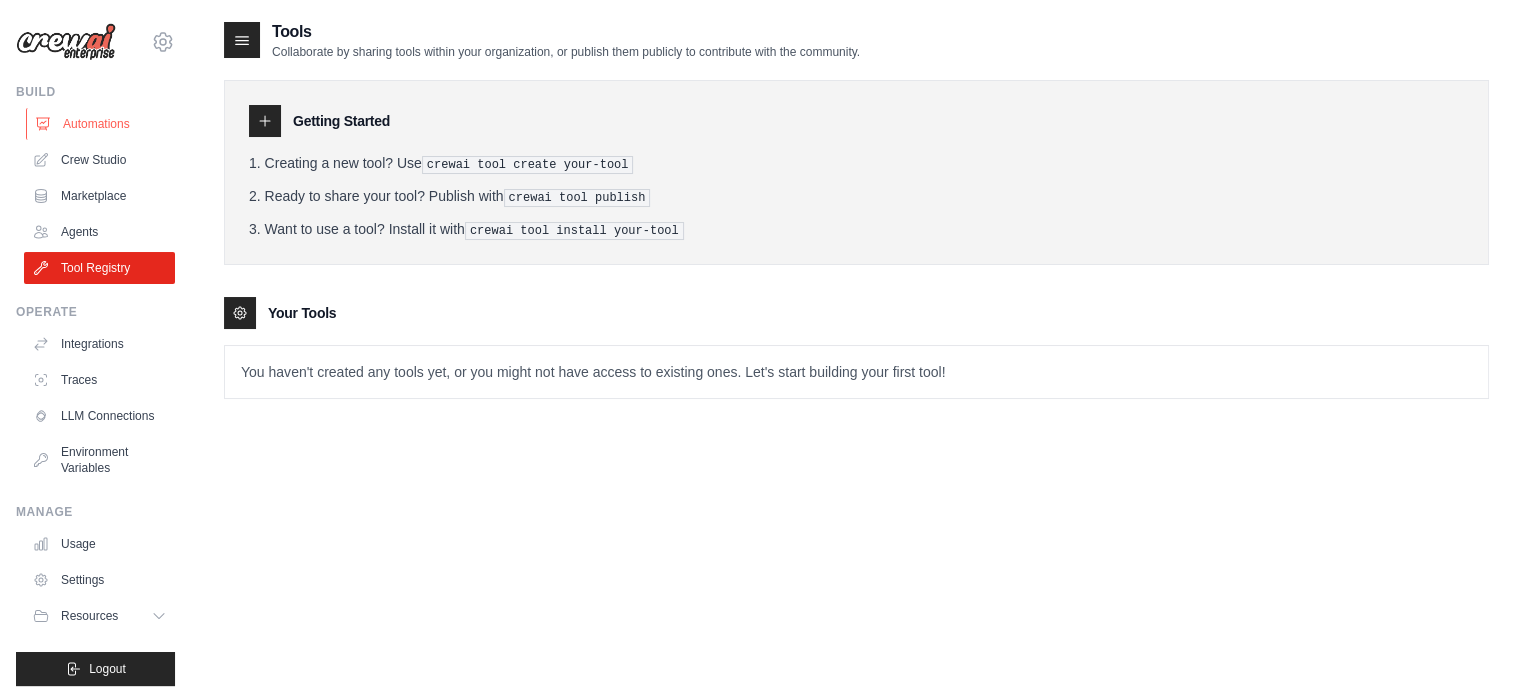 click on "Automations" at bounding box center [101, 124] 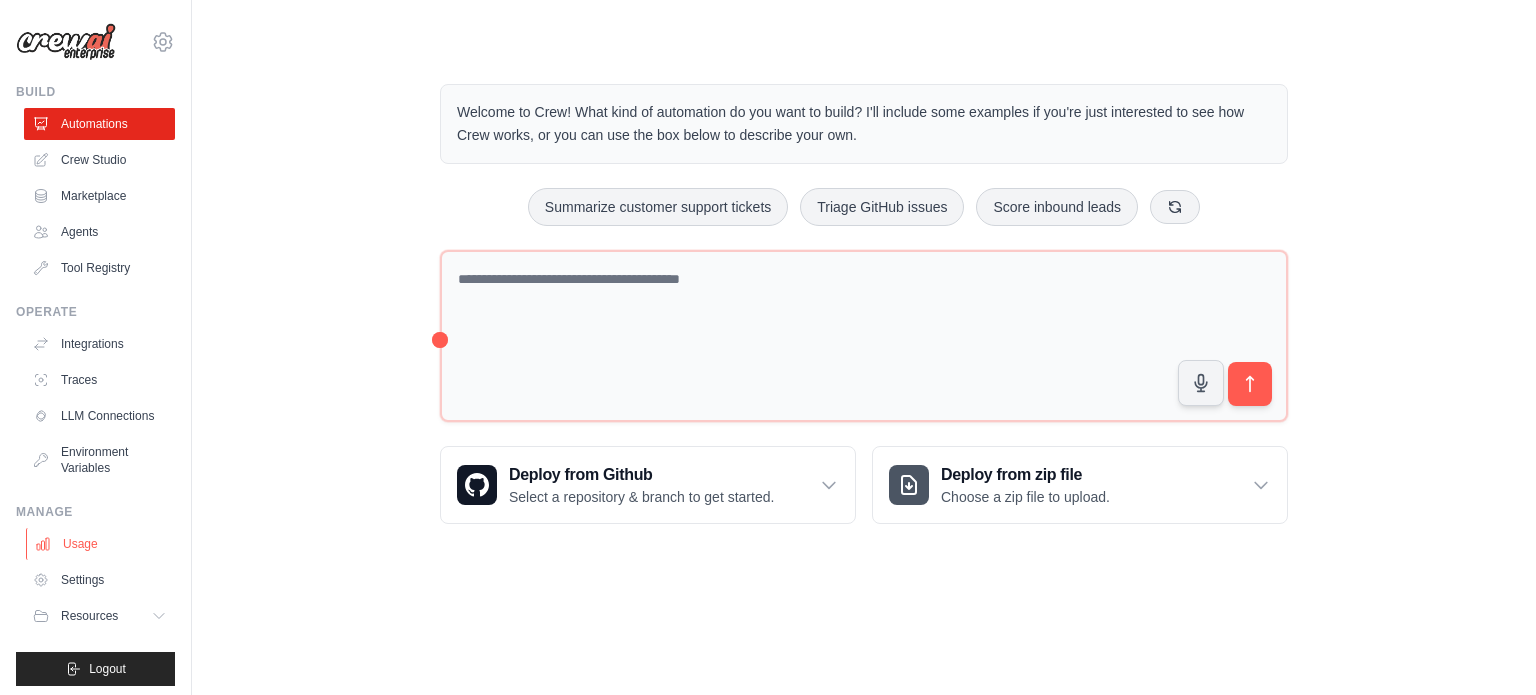 click on "Usage" at bounding box center [101, 544] 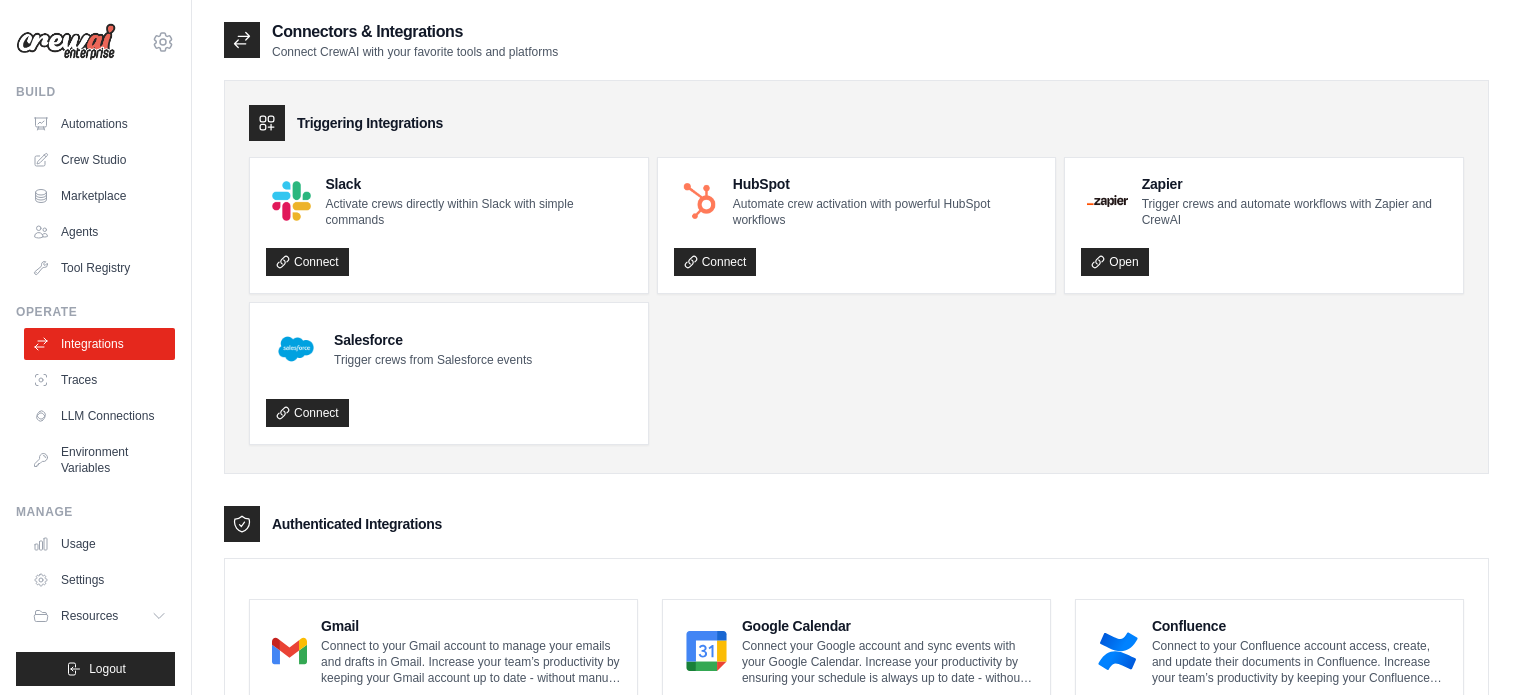 scroll, scrollTop: 0, scrollLeft: 0, axis: both 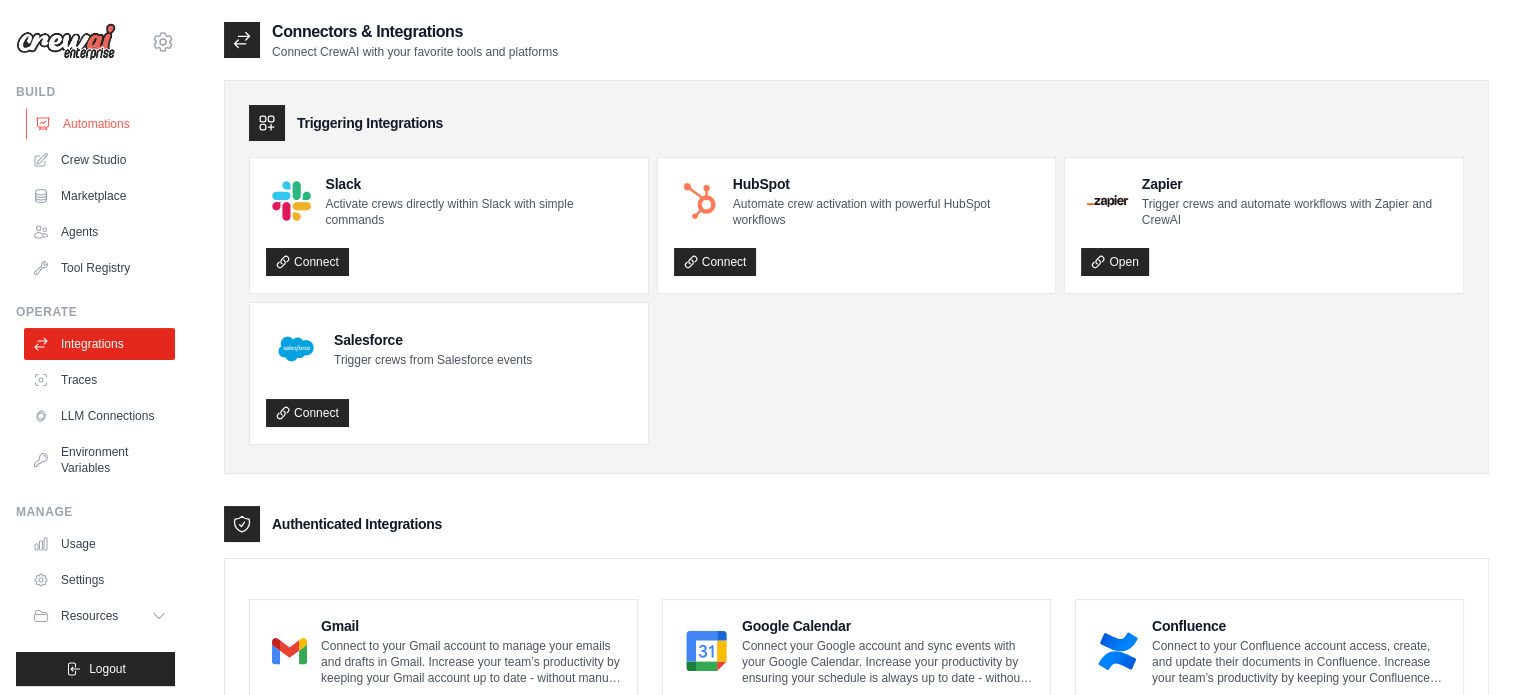 click on "Automations" at bounding box center (101, 124) 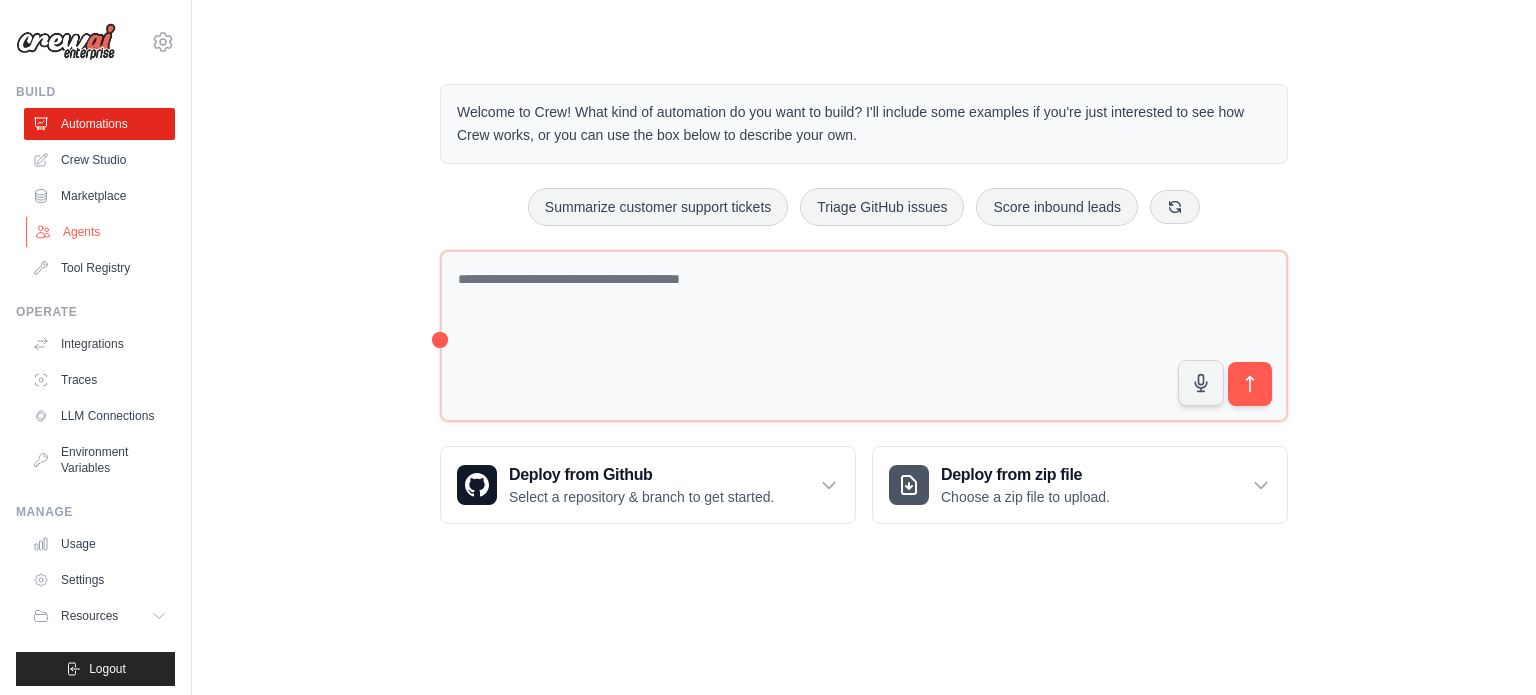 click on "Agents" at bounding box center (101, 232) 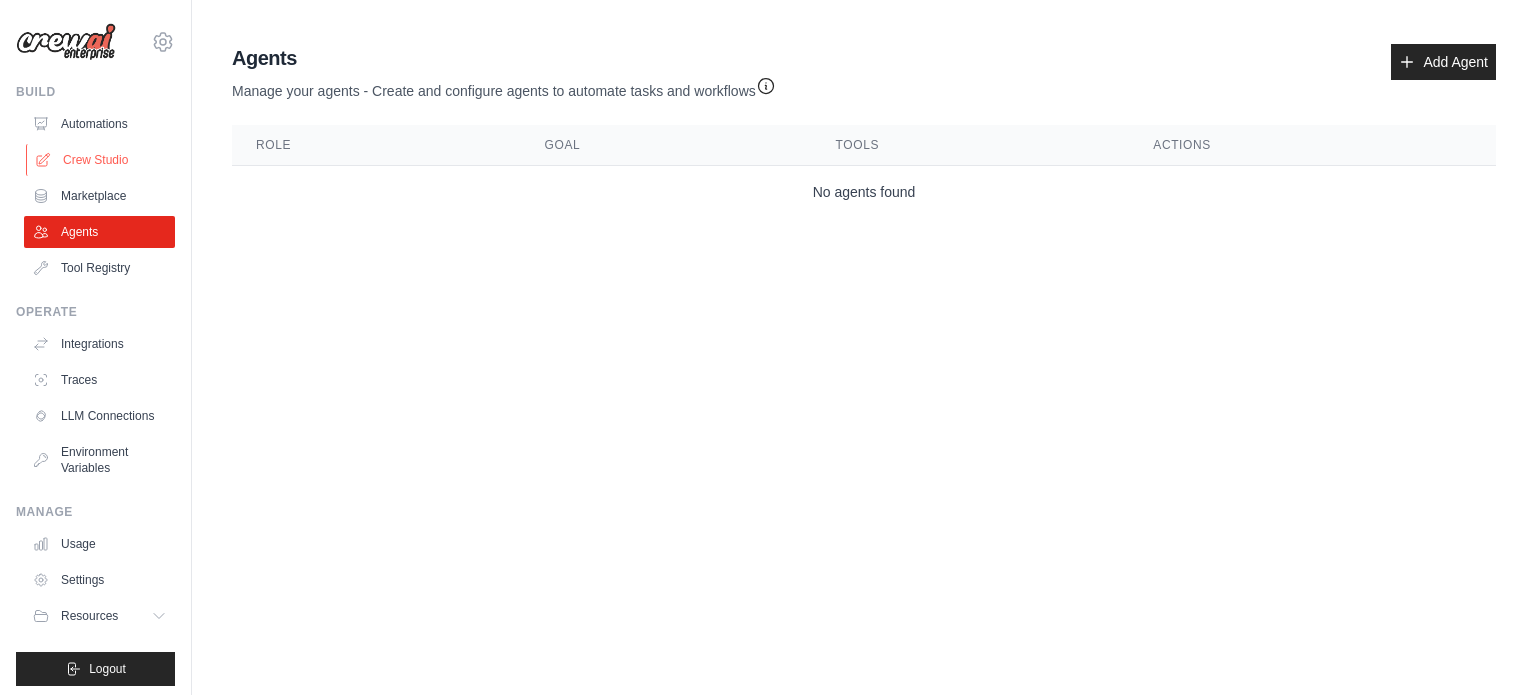 click on "Crew Studio" at bounding box center [101, 160] 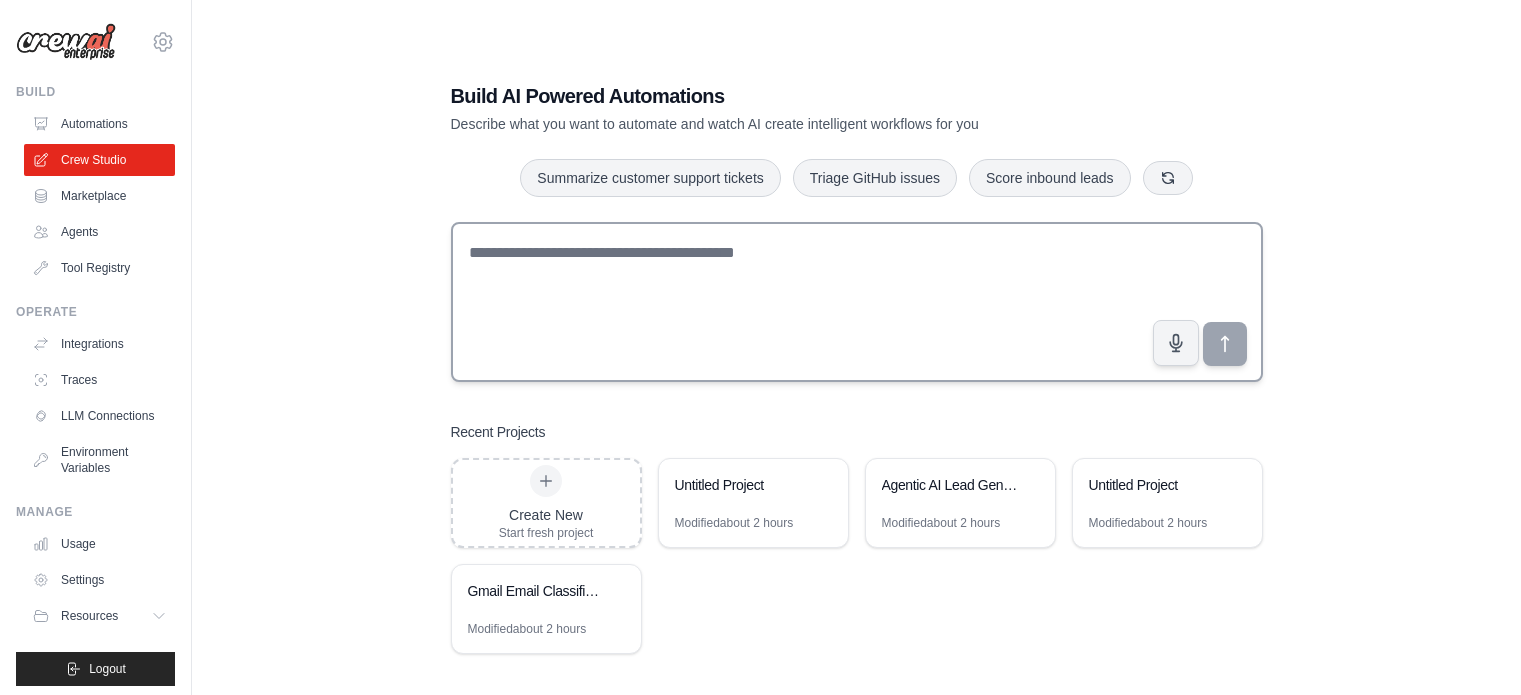 scroll, scrollTop: 0, scrollLeft: 0, axis: both 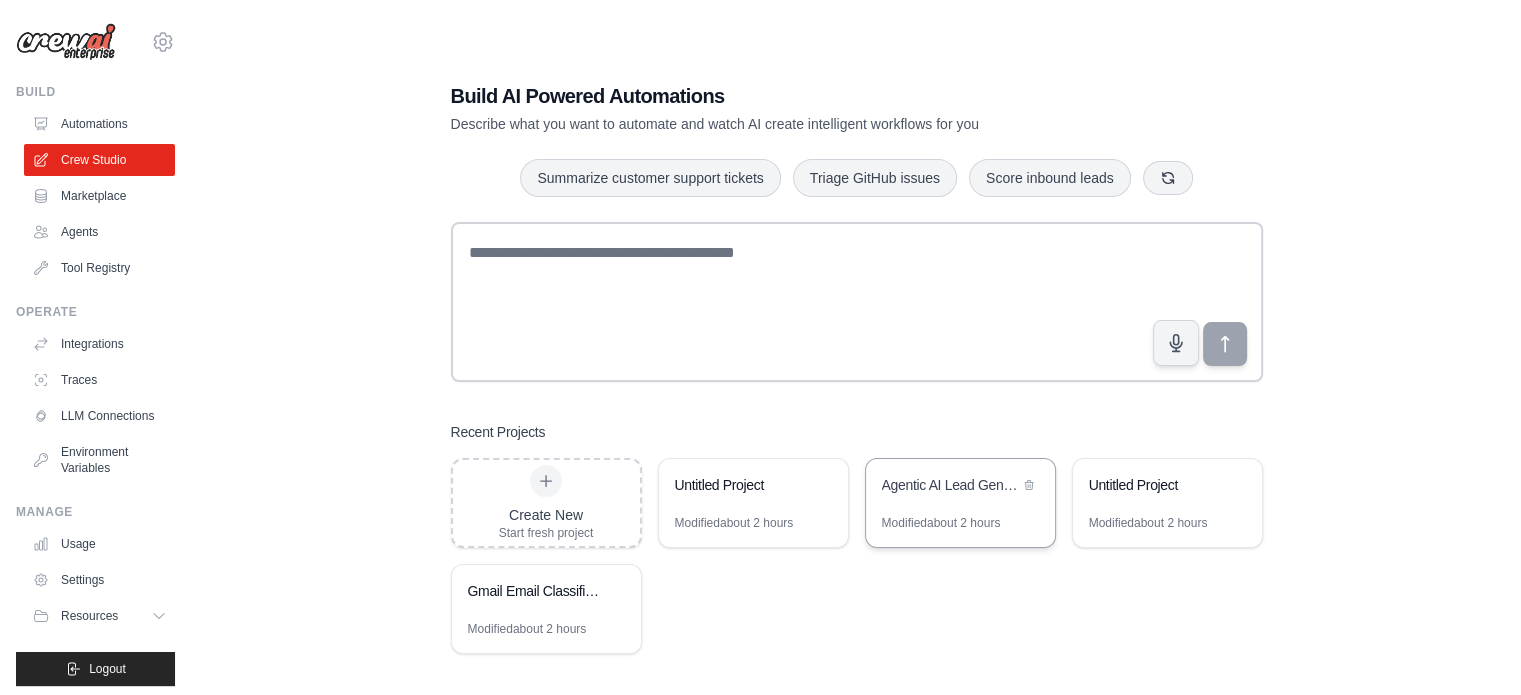 click on "Agentic AI Lead Generation System" at bounding box center [960, 487] 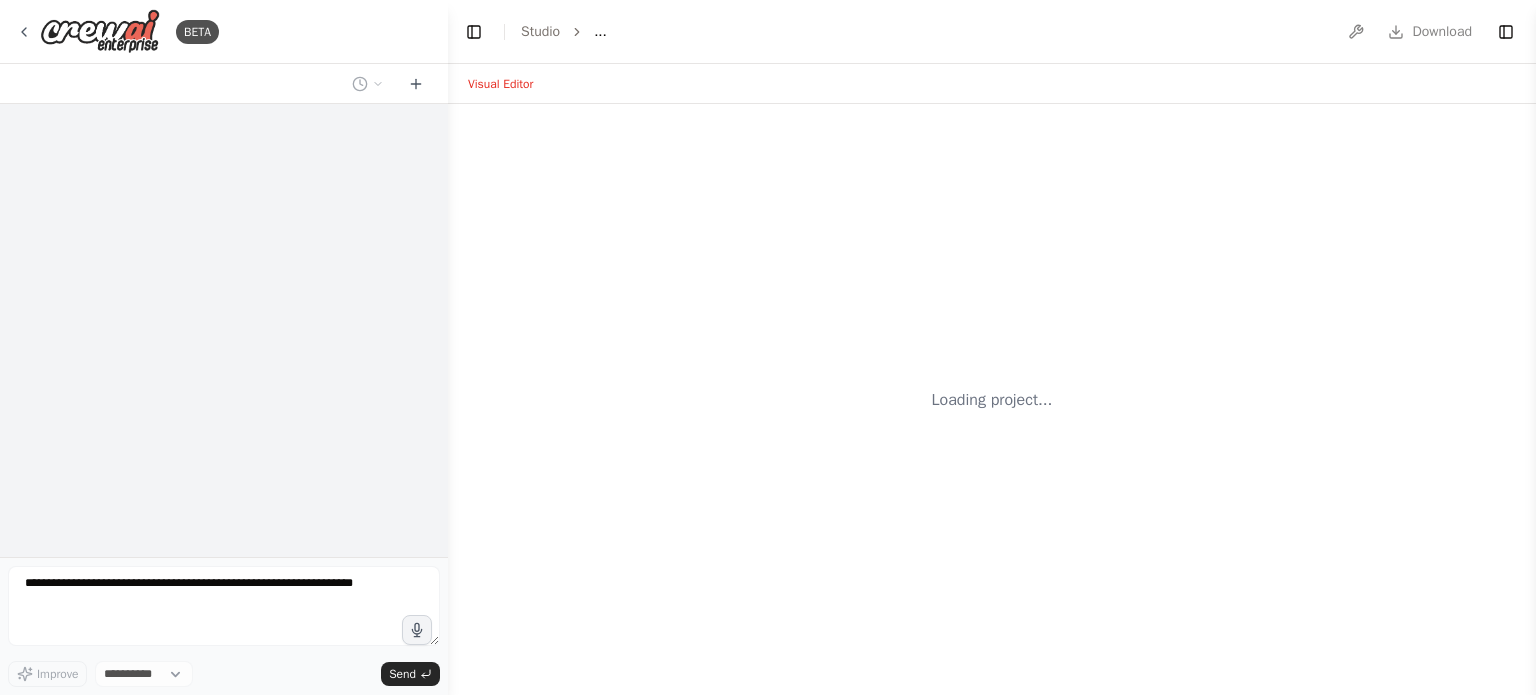 scroll, scrollTop: 0, scrollLeft: 0, axis: both 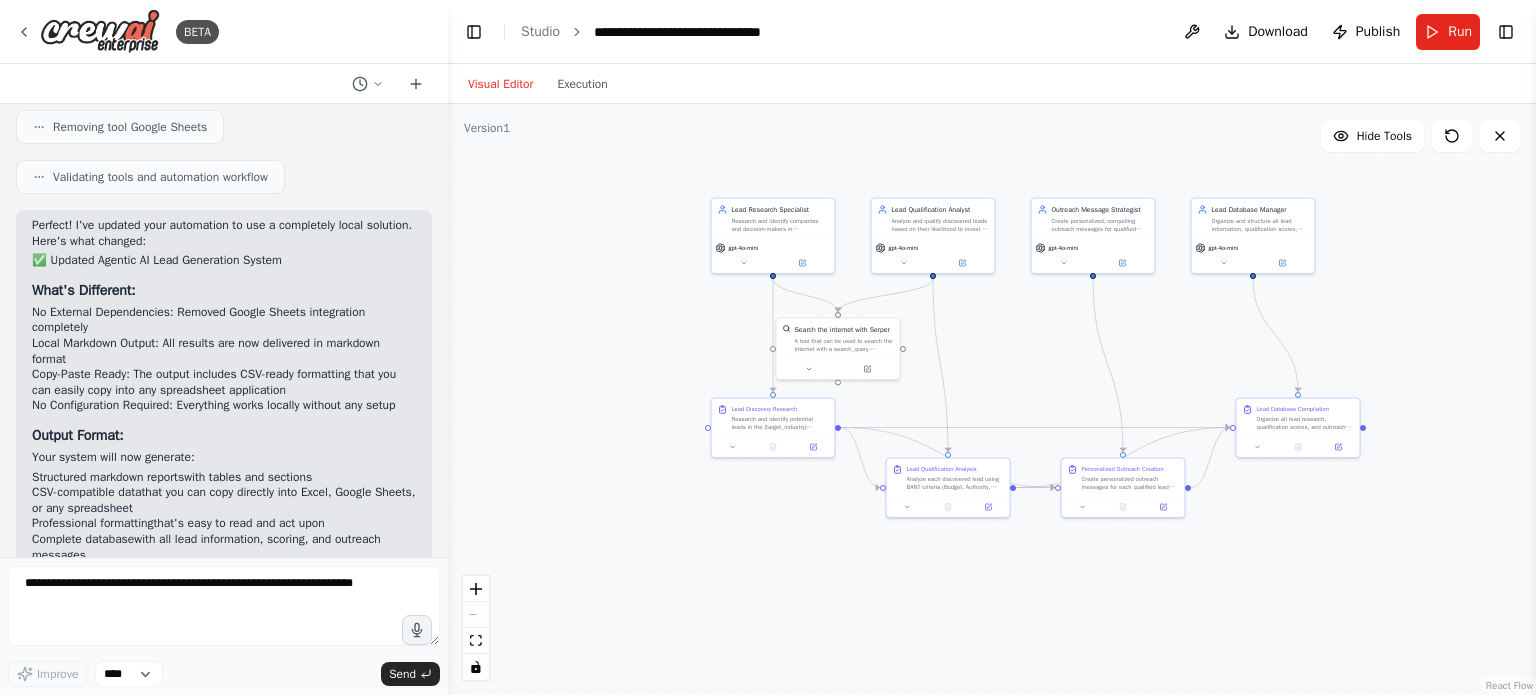 drag, startPoint x: 689, startPoint y: 371, endPoint x: 528, endPoint y: 231, distance: 213.3565 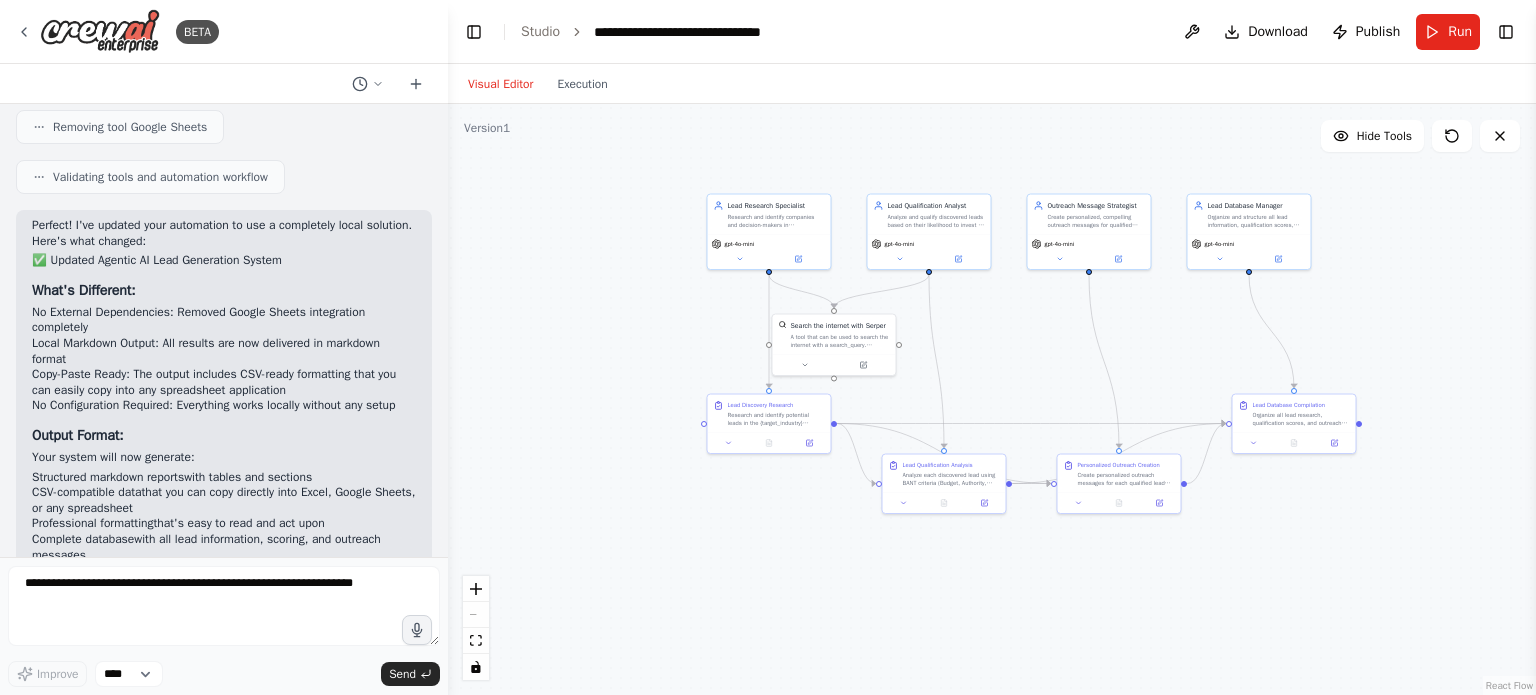 drag, startPoint x: 528, startPoint y: 231, endPoint x: 180, endPoint y: 464, distance: 418.79947 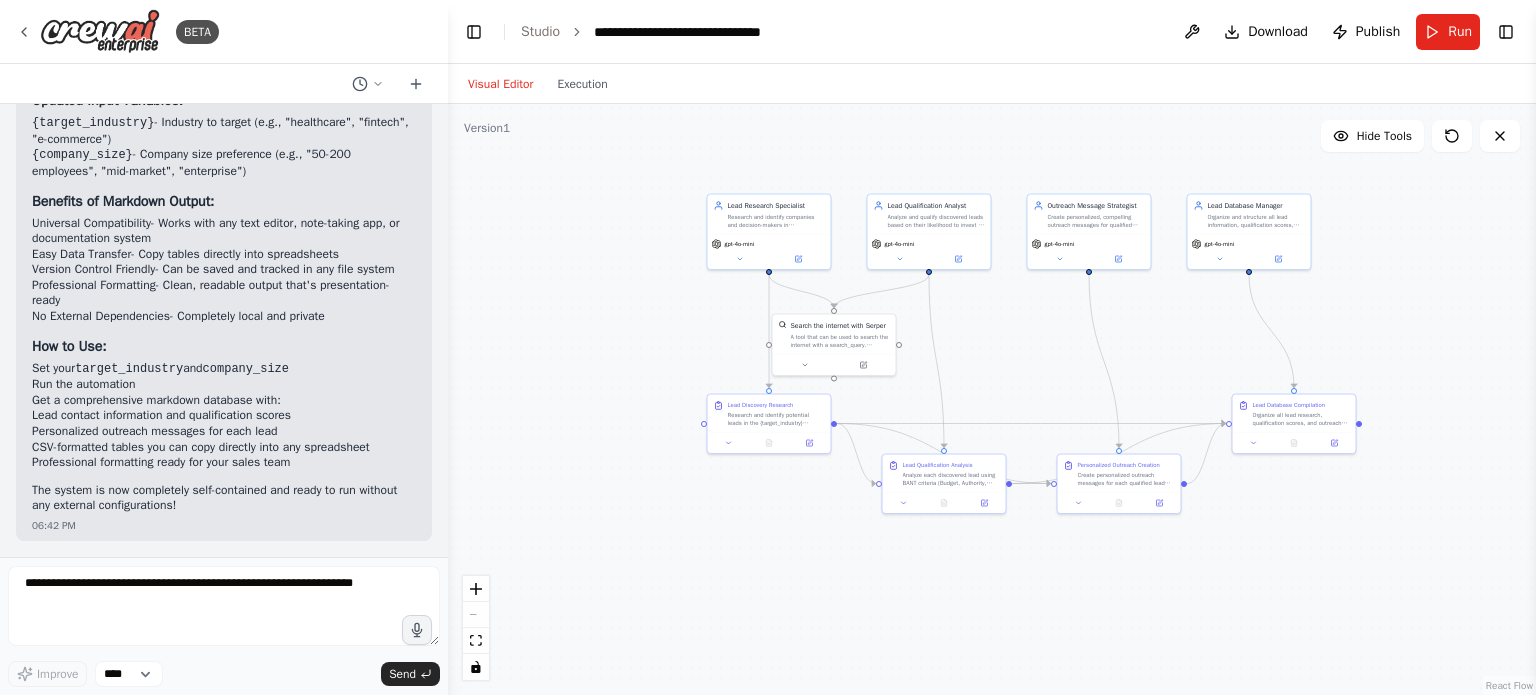 scroll, scrollTop: 6184, scrollLeft: 0, axis: vertical 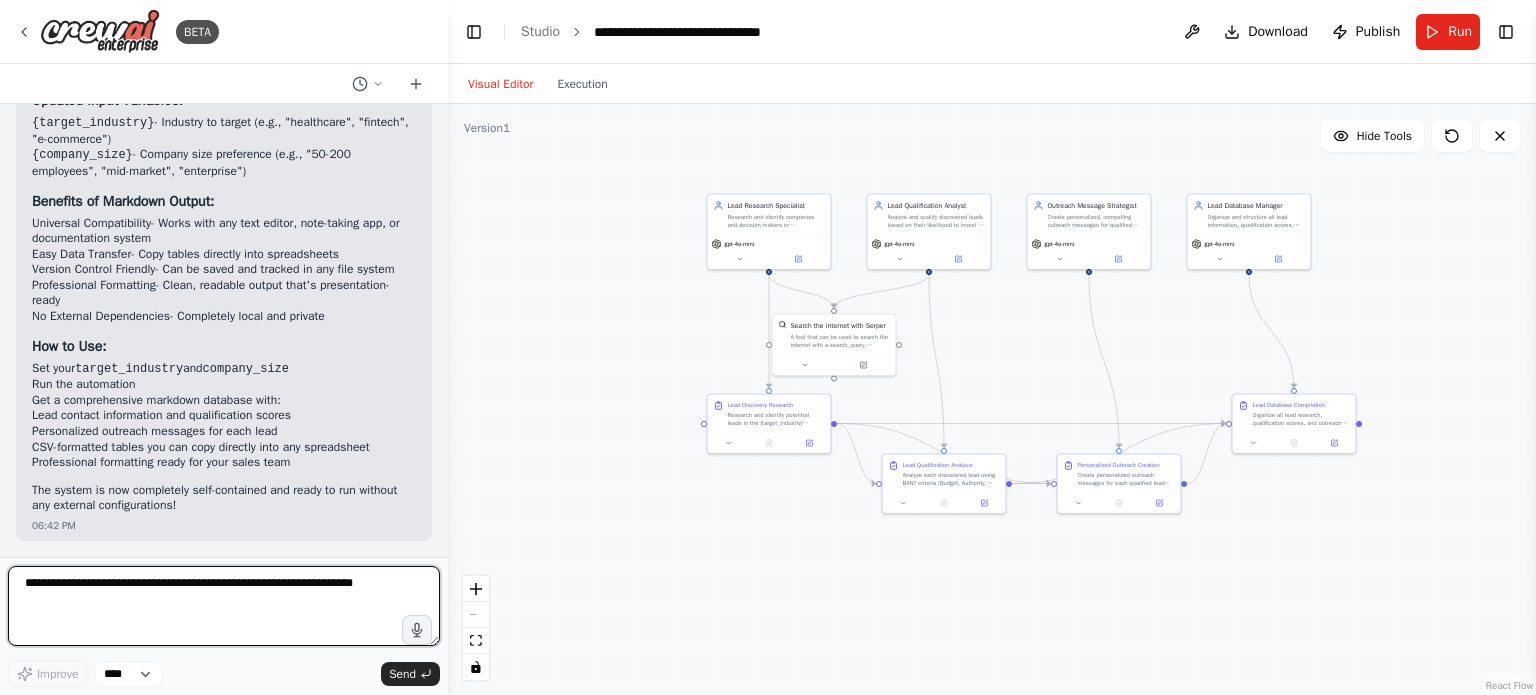 click at bounding box center (224, 606) 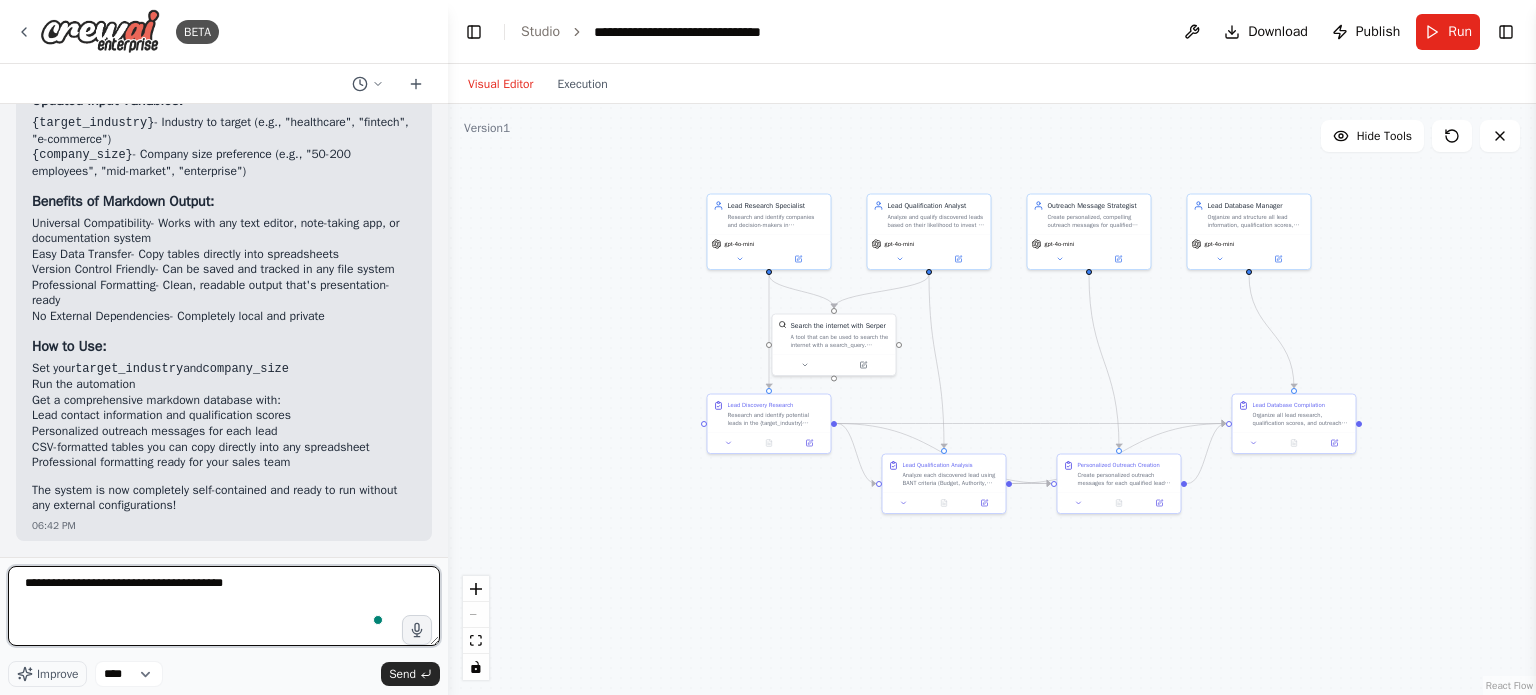 type on "**********" 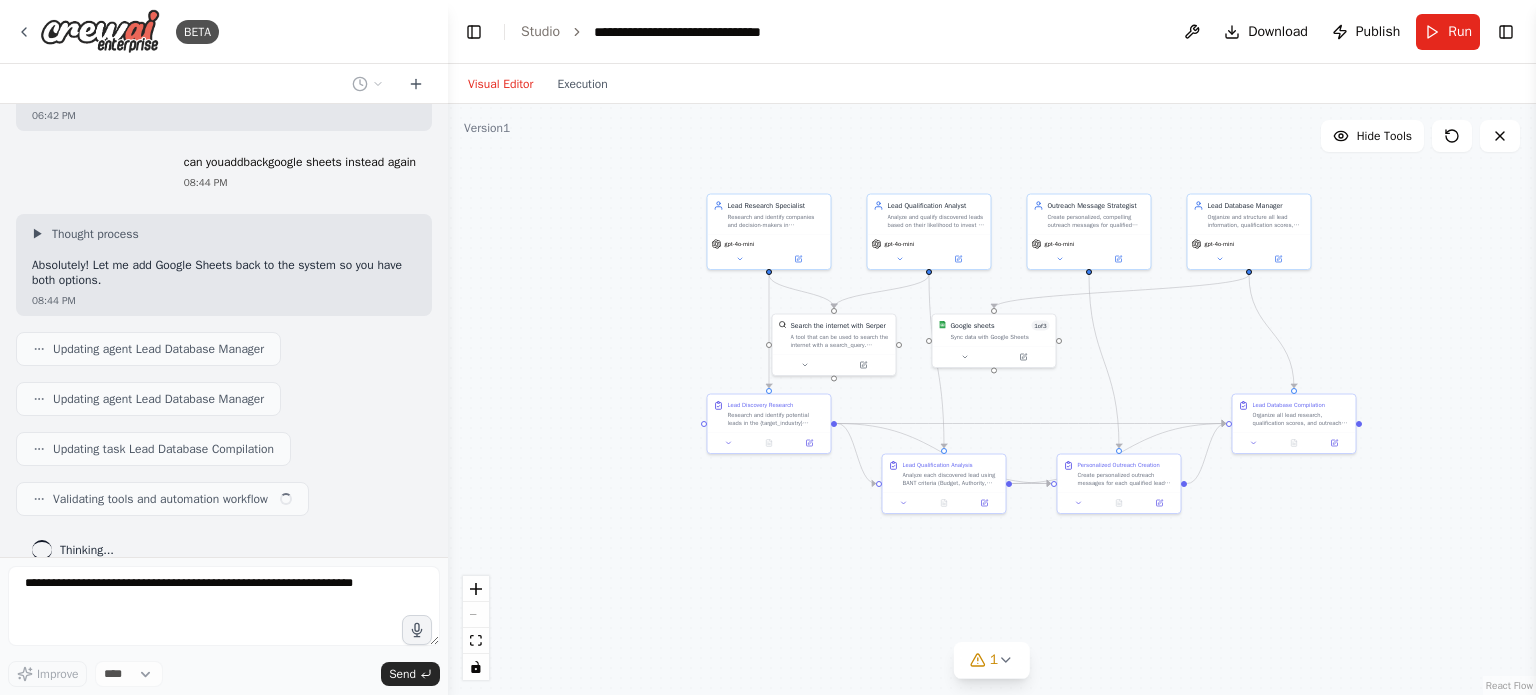 scroll, scrollTop: 6619, scrollLeft: 0, axis: vertical 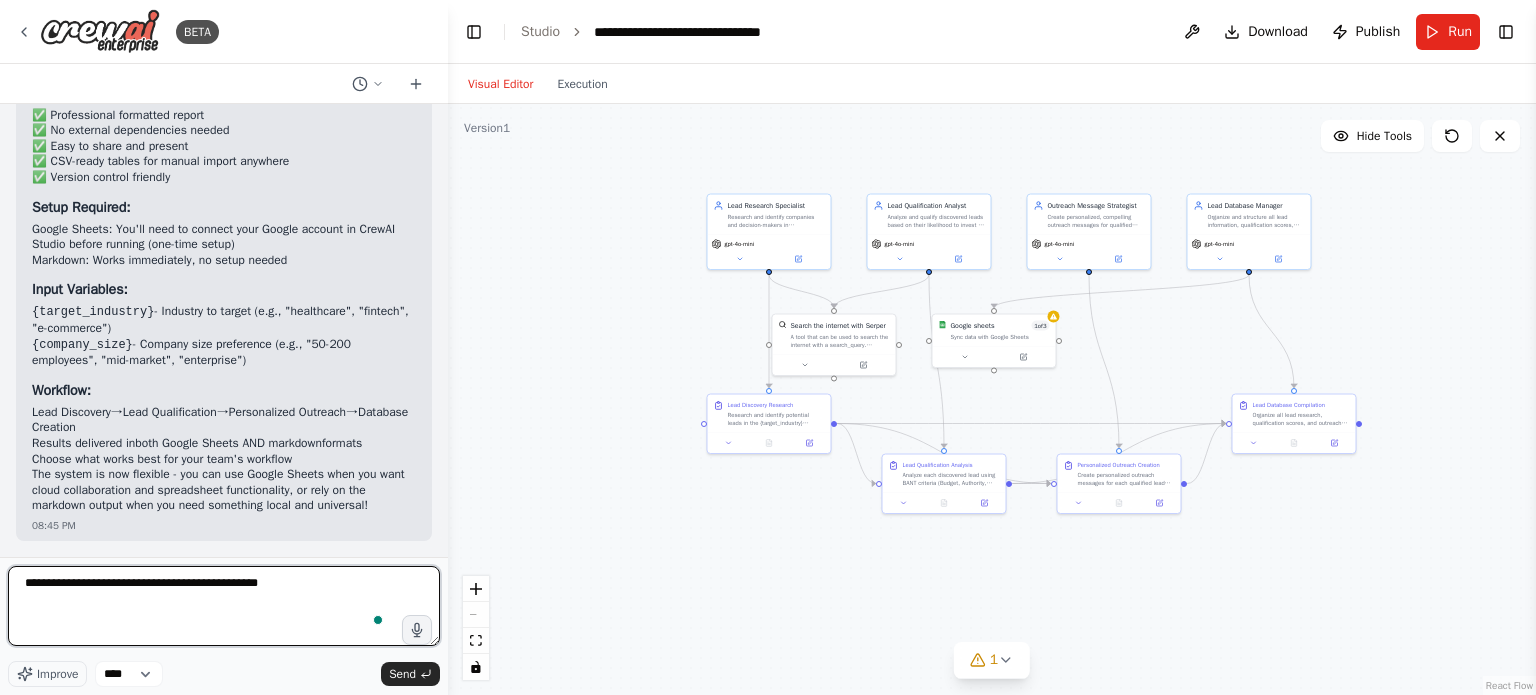 type on "**********" 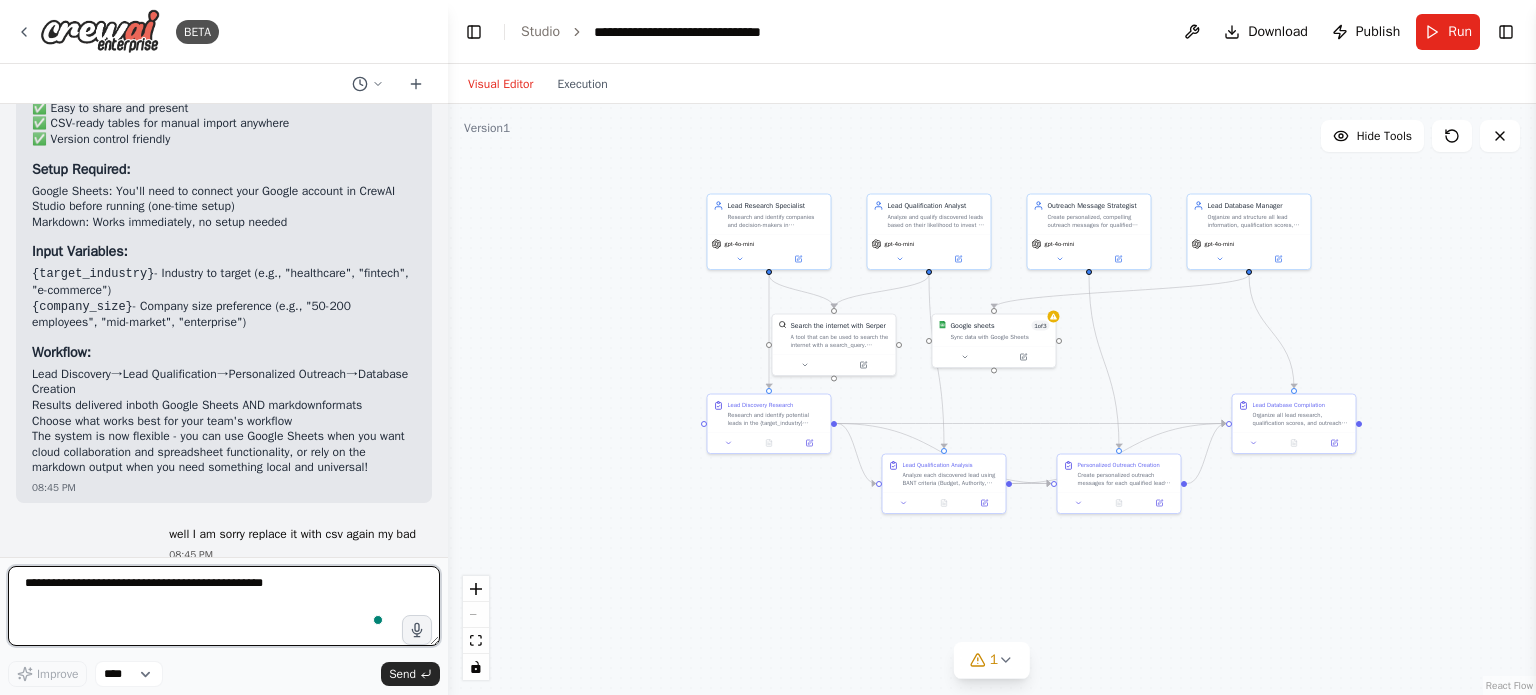 type 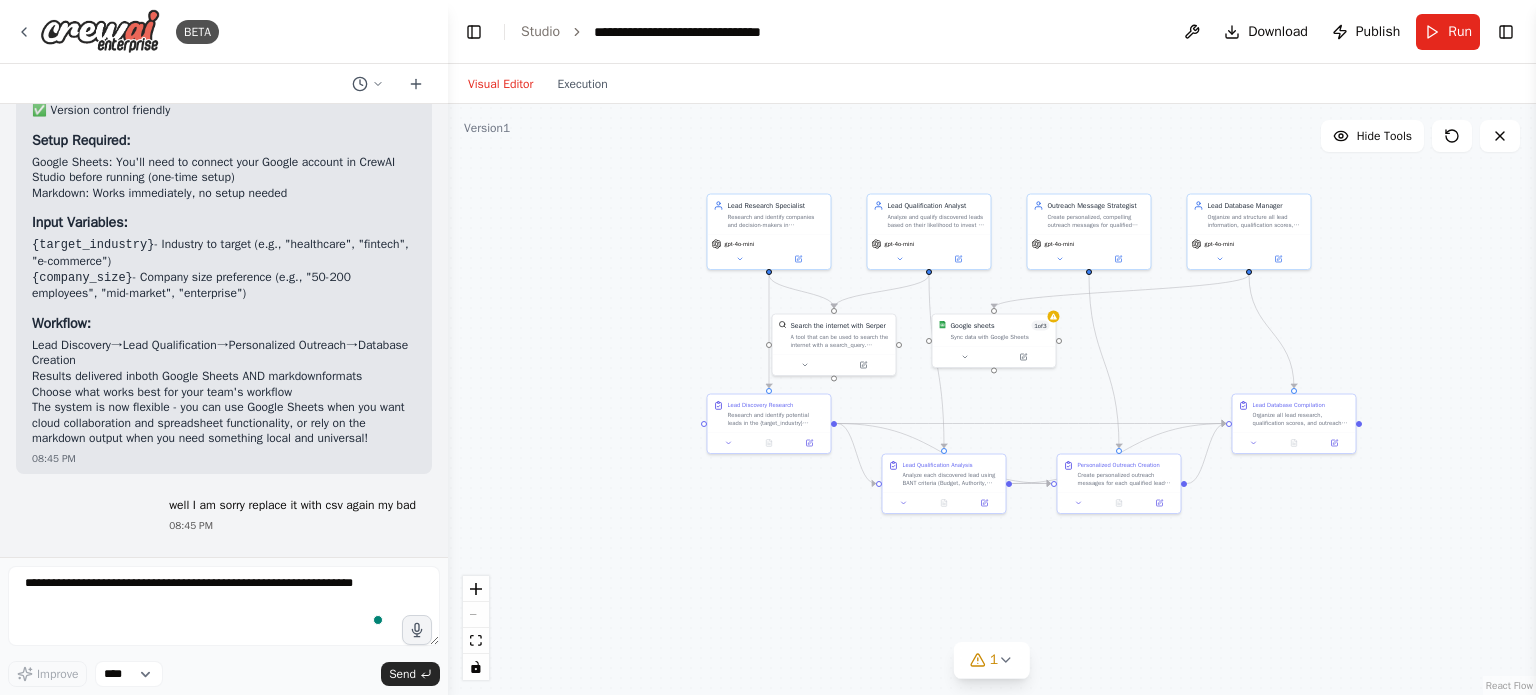 scroll, scrollTop: 7477, scrollLeft: 0, axis: vertical 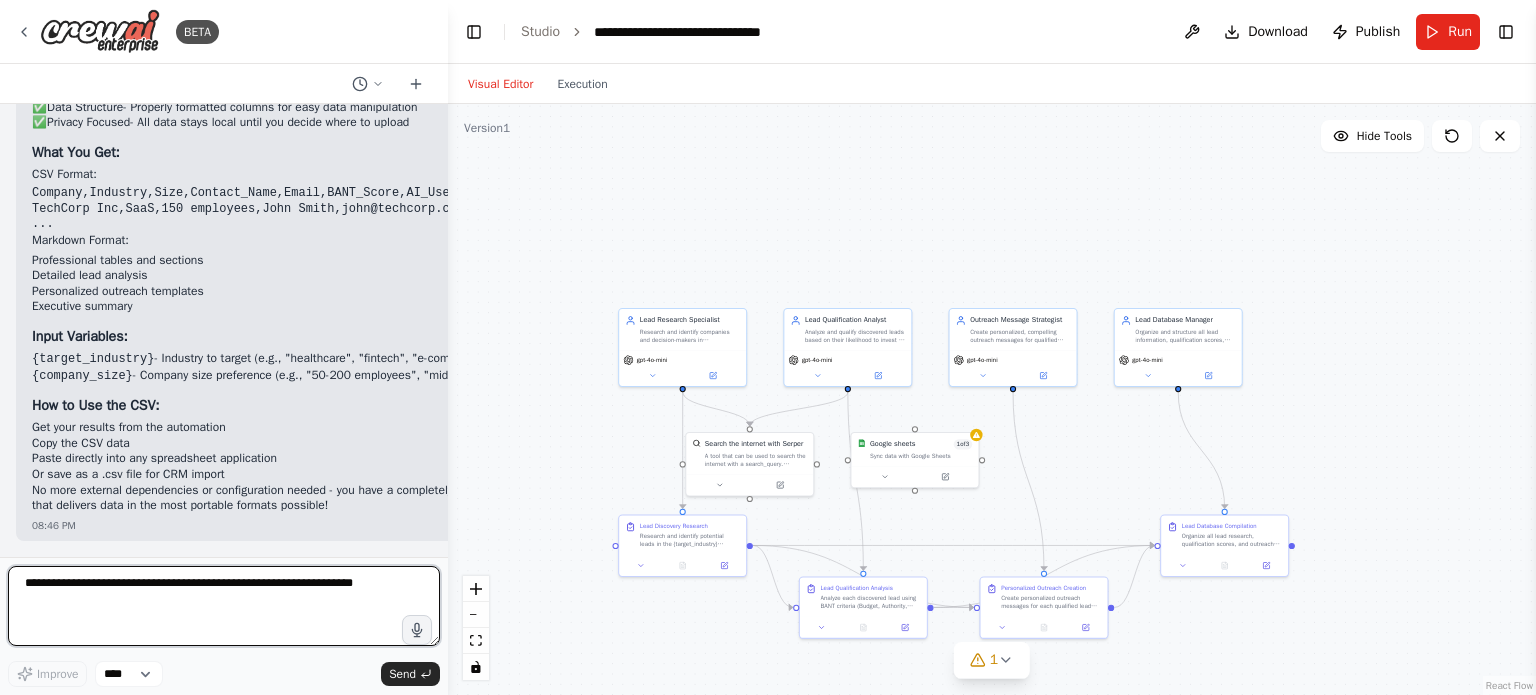 click at bounding box center (224, 606) 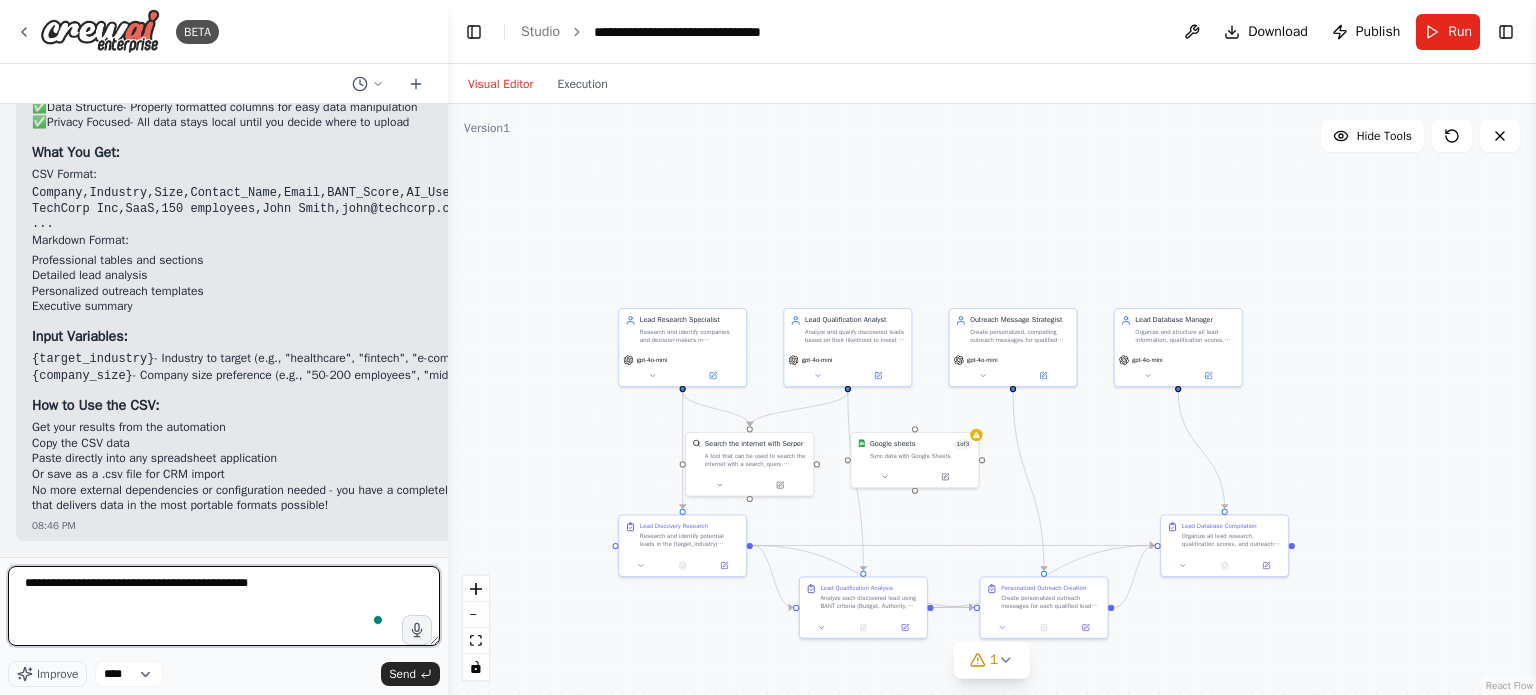 type on "**********" 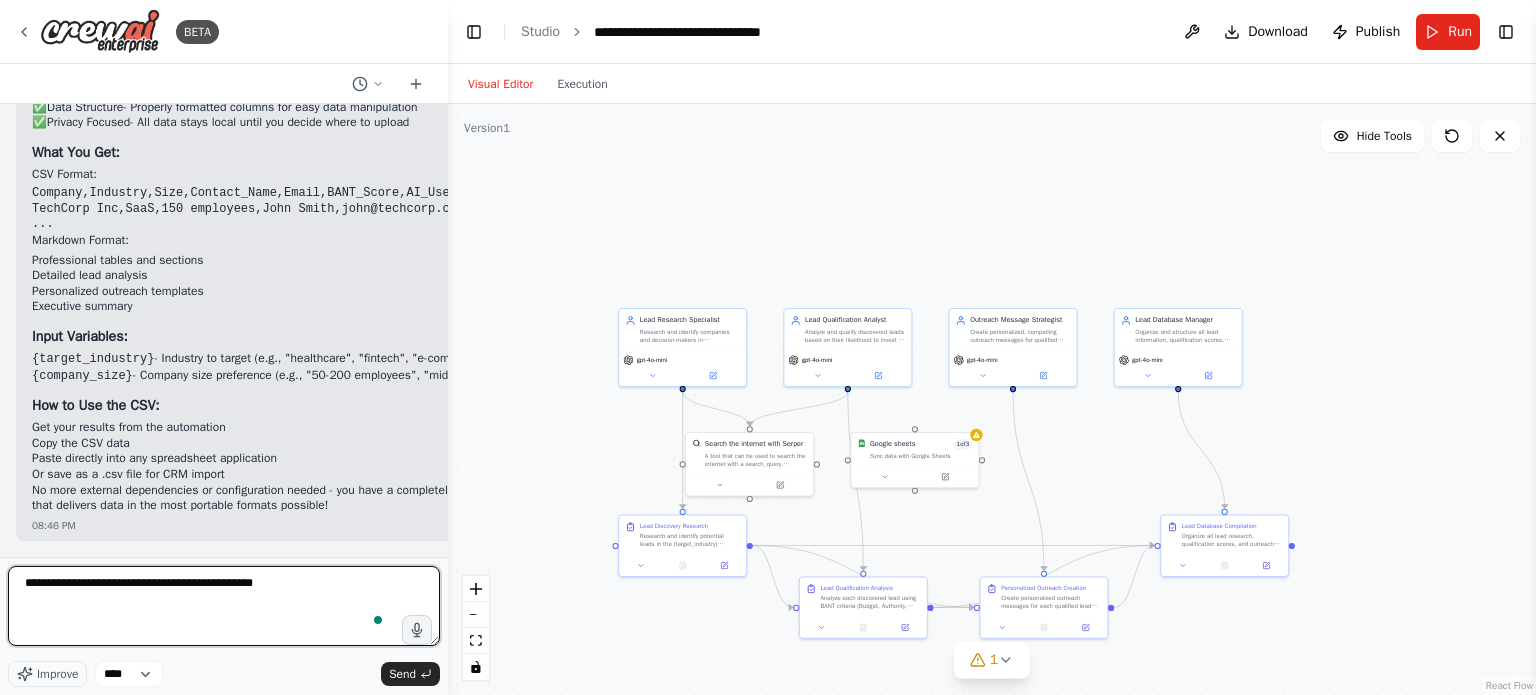 type 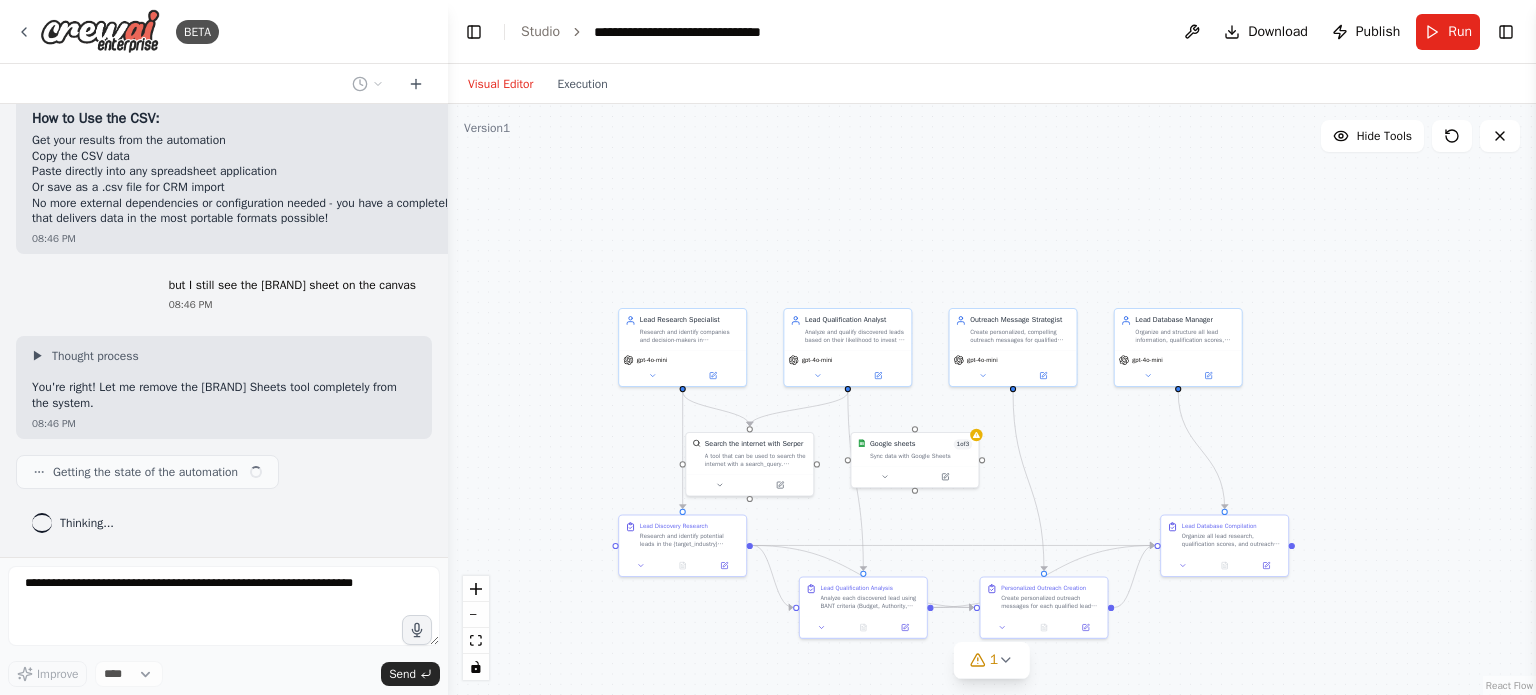scroll, scrollTop: 8699, scrollLeft: 0, axis: vertical 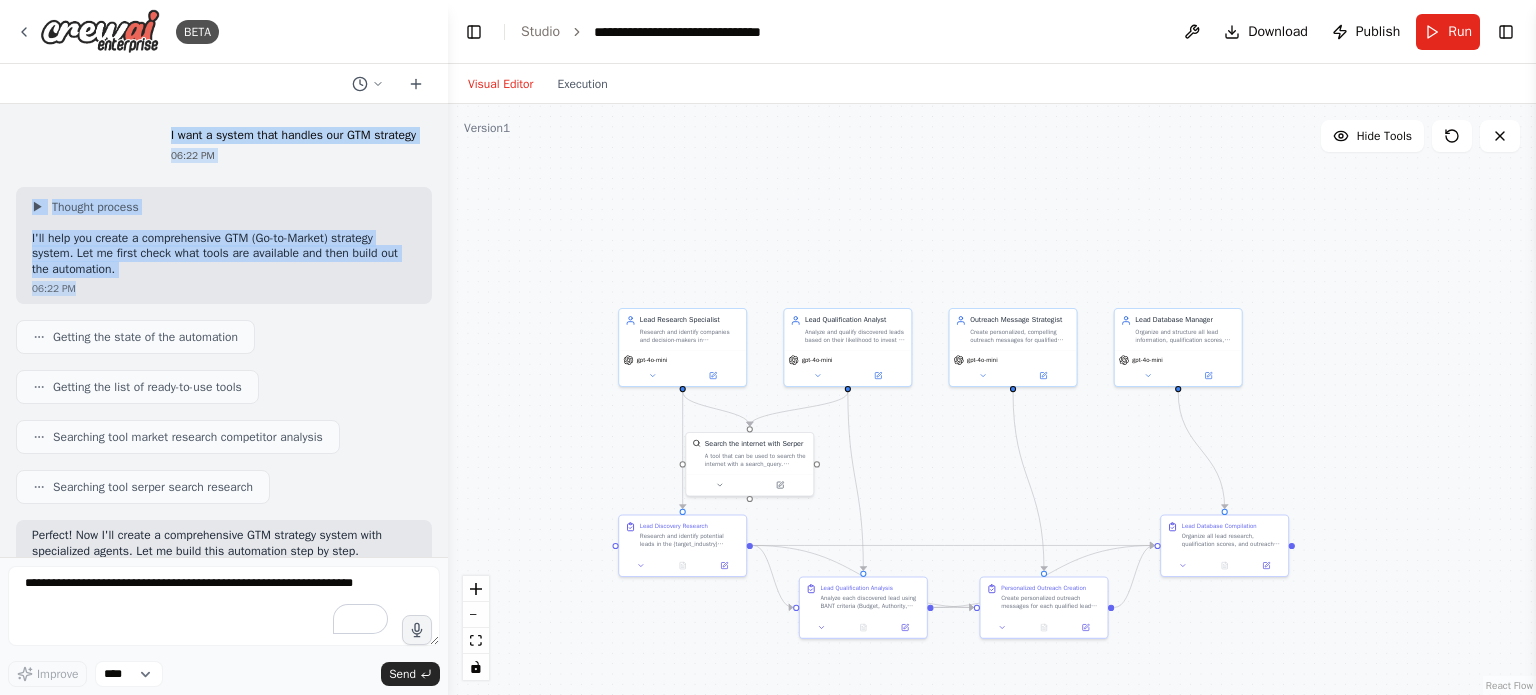 drag, startPoint x: 127, startPoint y: 119, endPoint x: 120, endPoint y: 303, distance: 184.1331 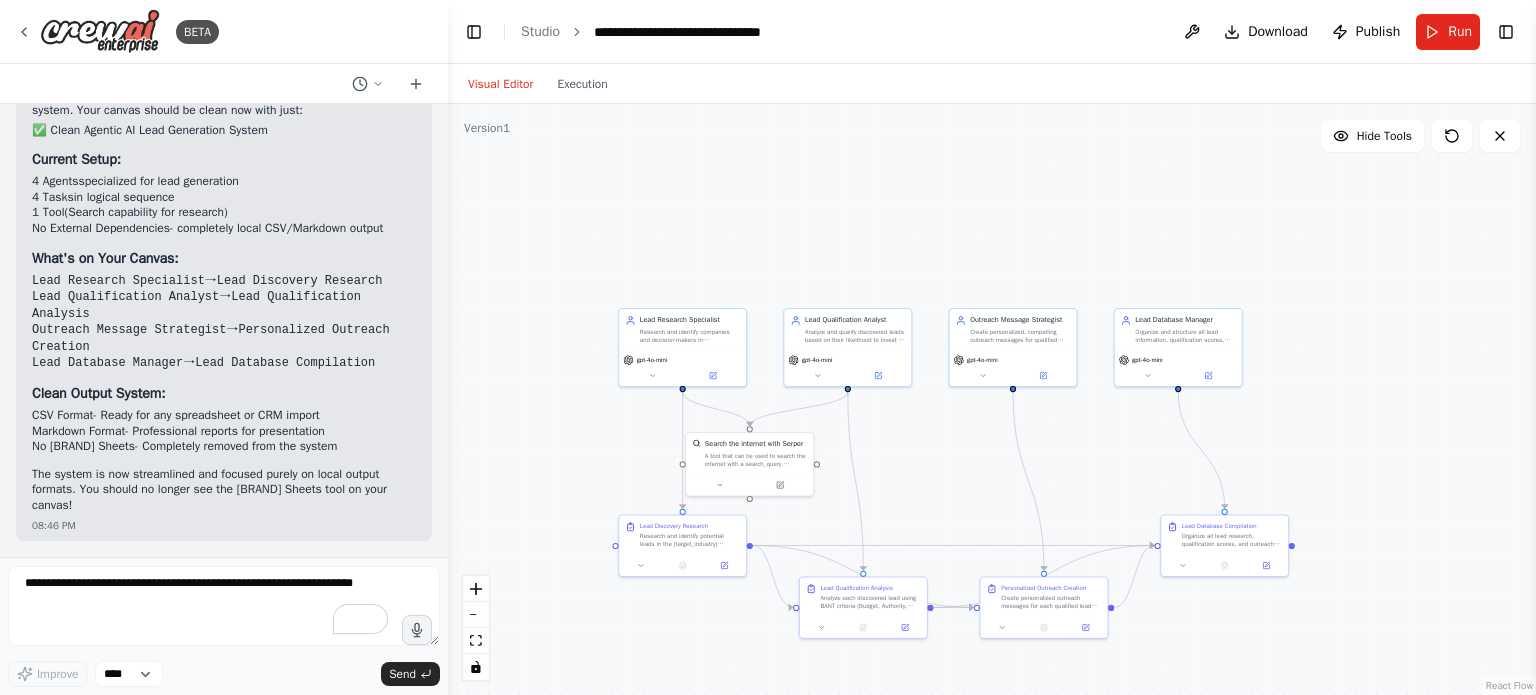 scroll, scrollTop: 9320, scrollLeft: 0, axis: vertical 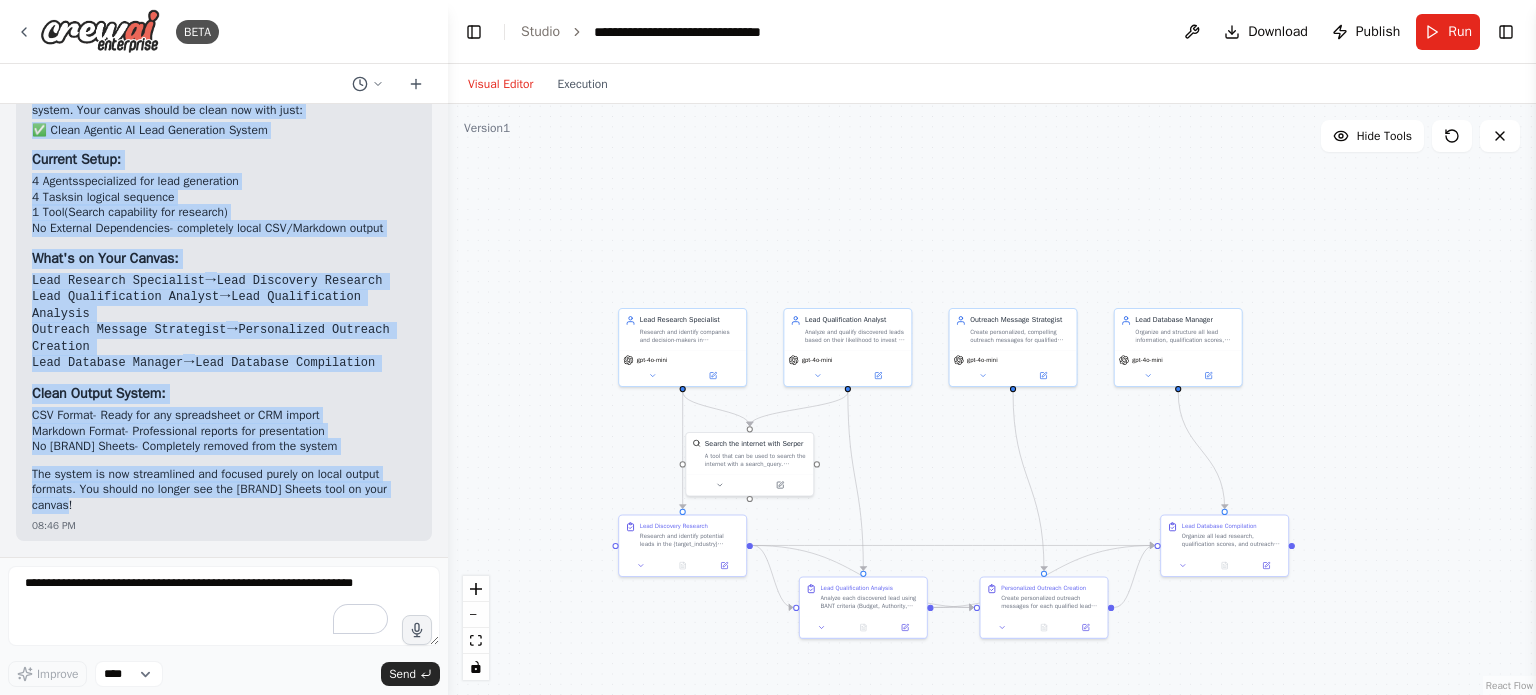 click on "The system is now streamlined and focused purely on local output formats. You should no longer see the Google Sheets tool on your canvas!" at bounding box center (224, 490) 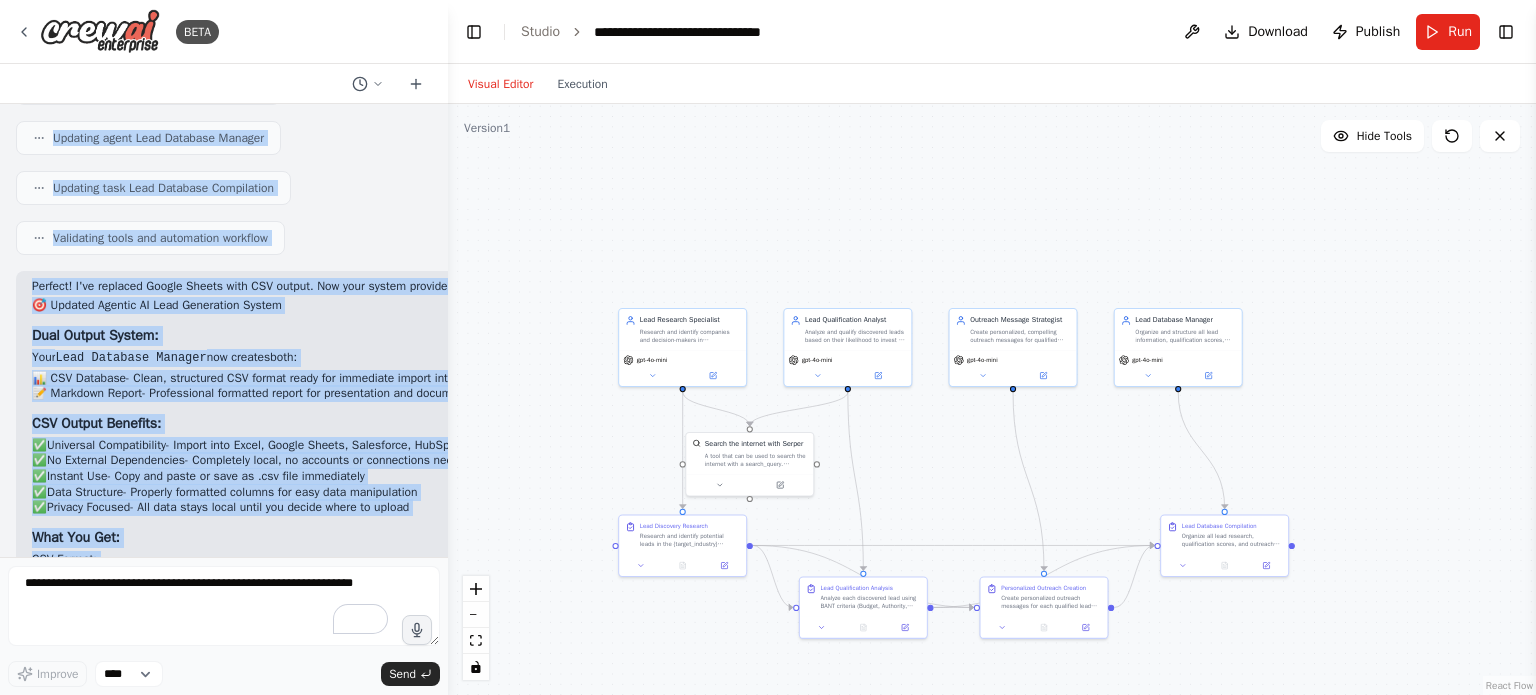 scroll, scrollTop: 7994, scrollLeft: 0, axis: vertical 